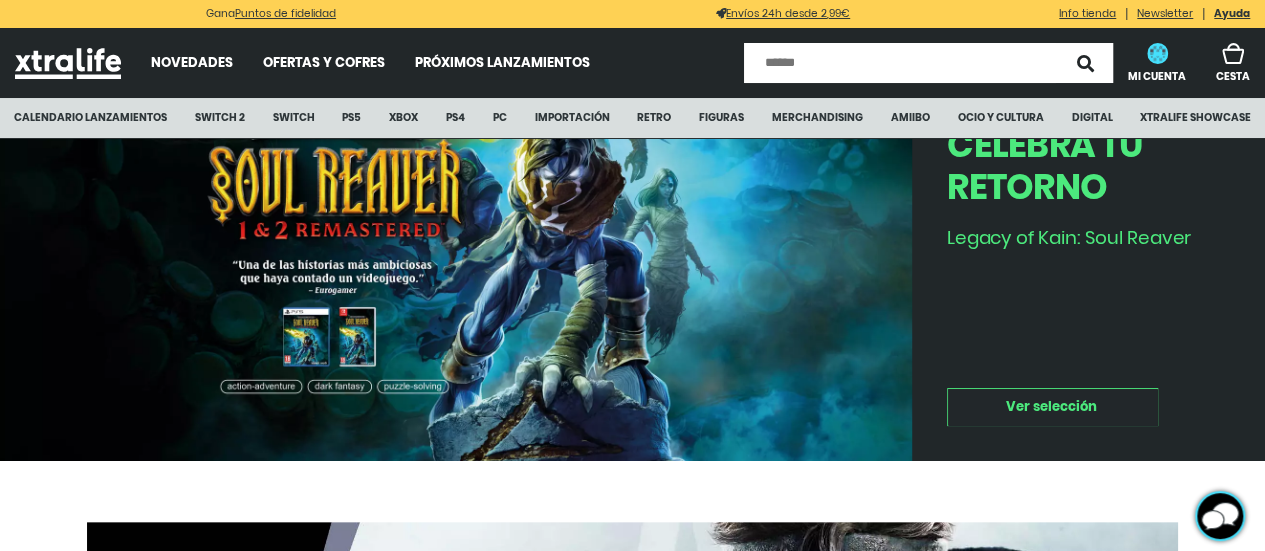 scroll, scrollTop: 300, scrollLeft: 0, axis: vertical 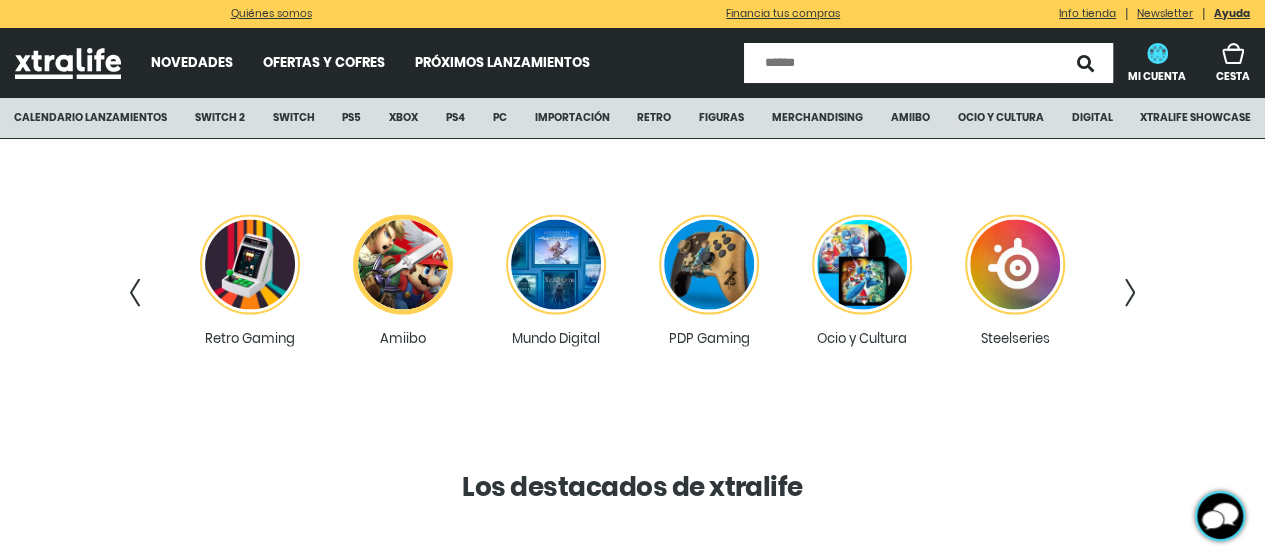 click 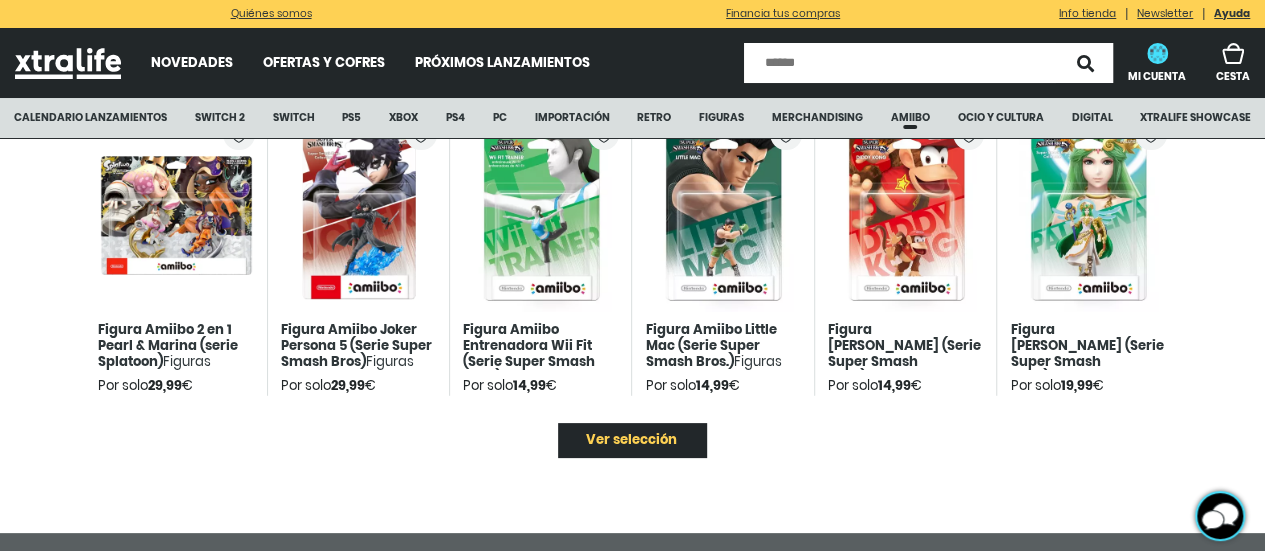 scroll, scrollTop: 3800, scrollLeft: 0, axis: vertical 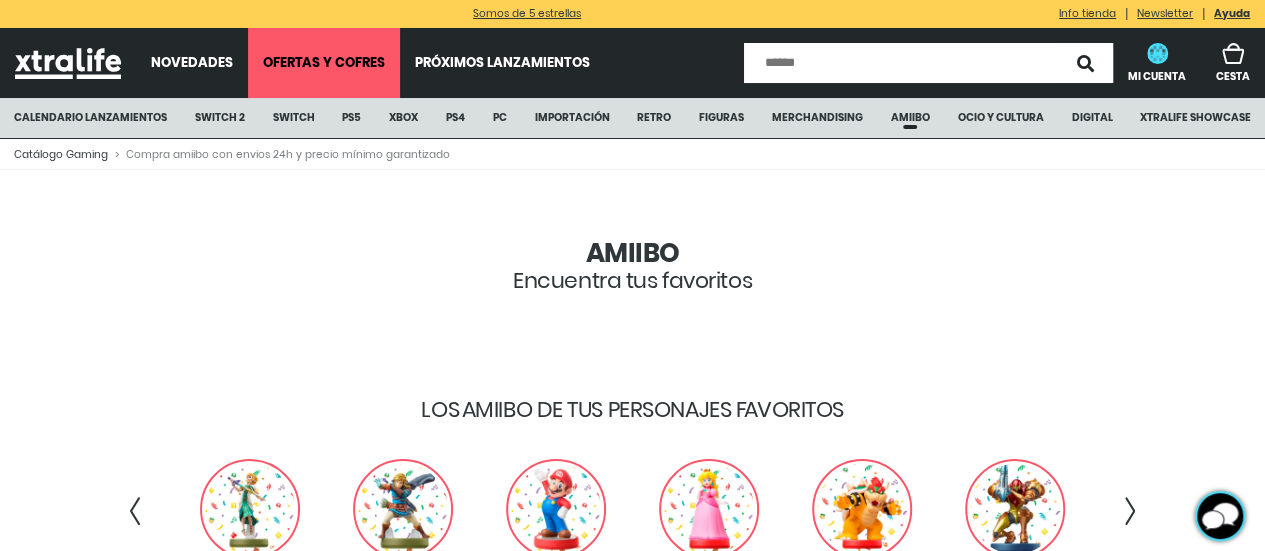 click on "Ofertas y Cofres" at bounding box center (324, 63) 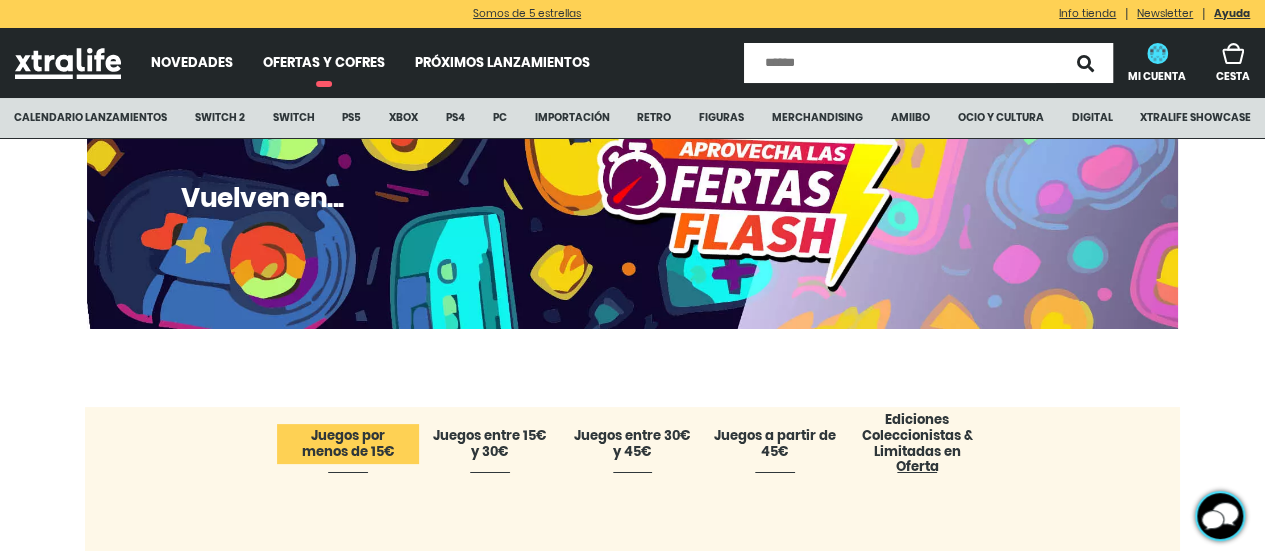 scroll, scrollTop: 200, scrollLeft: 0, axis: vertical 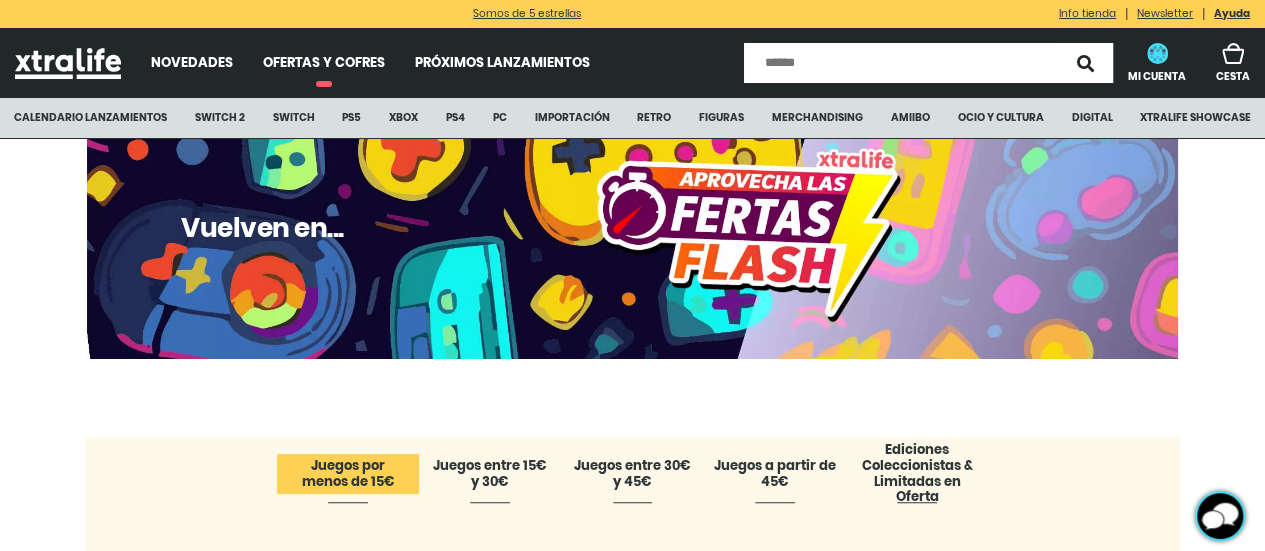 click on "Vuelven en..." 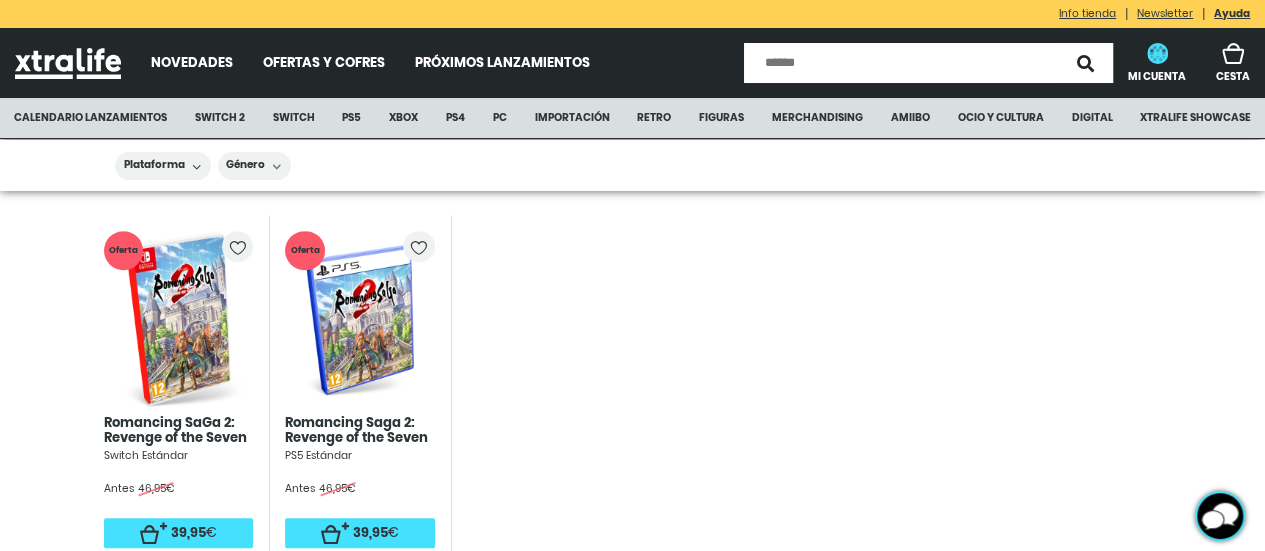 scroll, scrollTop: 400, scrollLeft: 0, axis: vertical 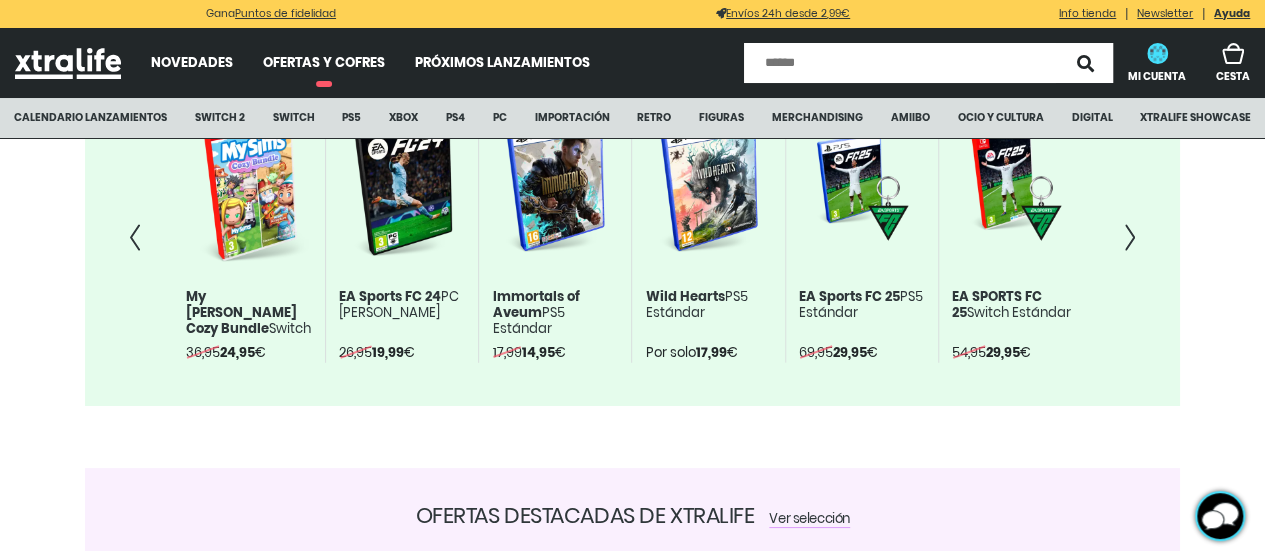 click 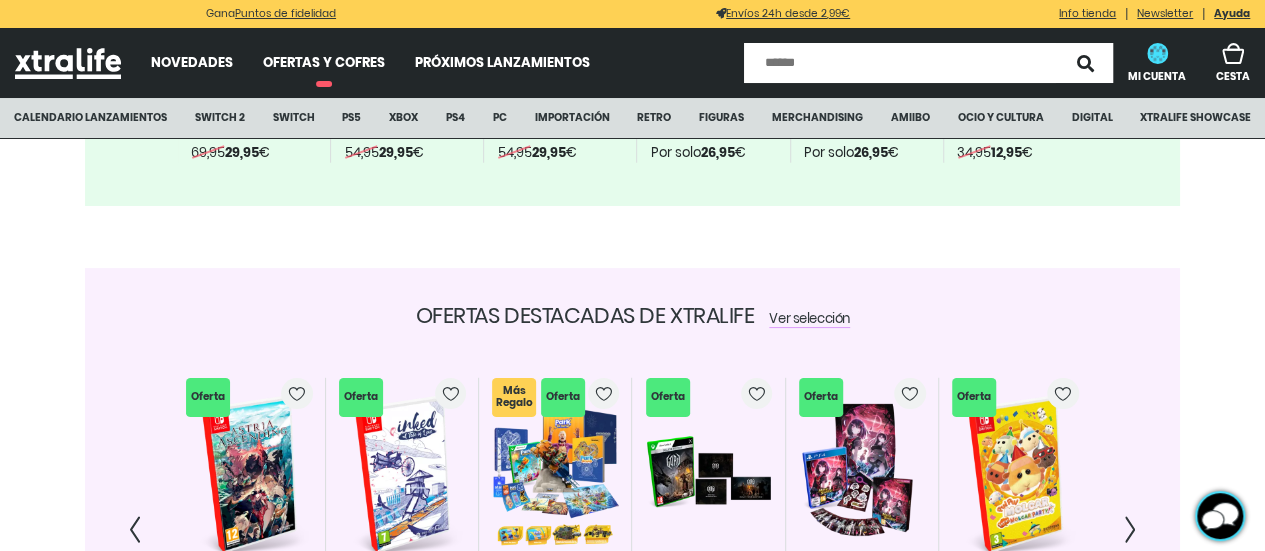 scroll, scrollTop: 4100, scrollLeft: 0, axis: vertical 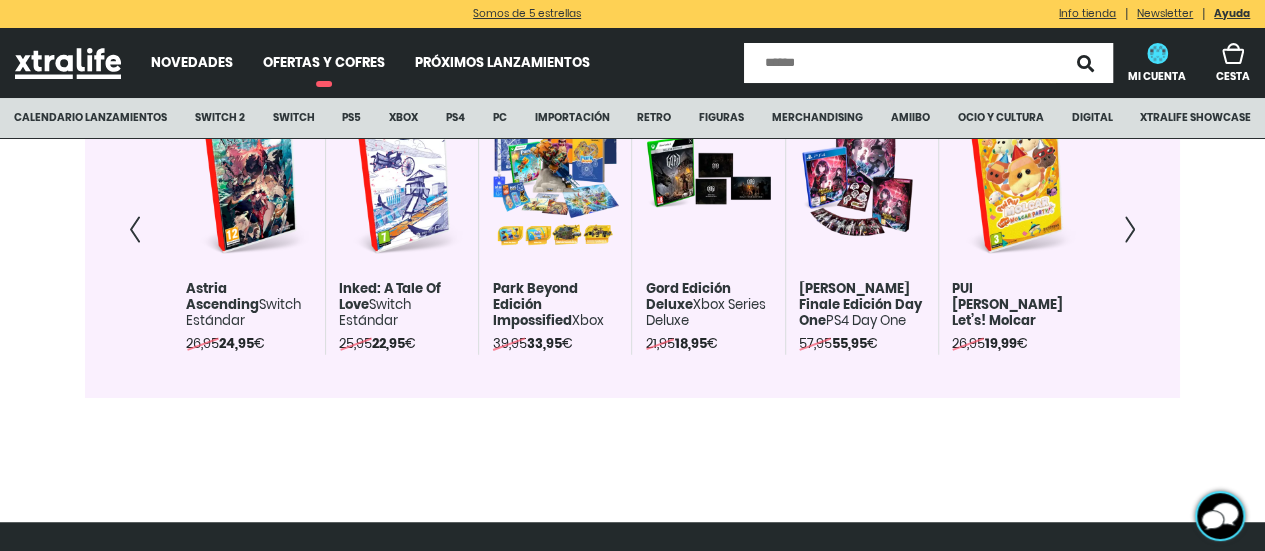 click 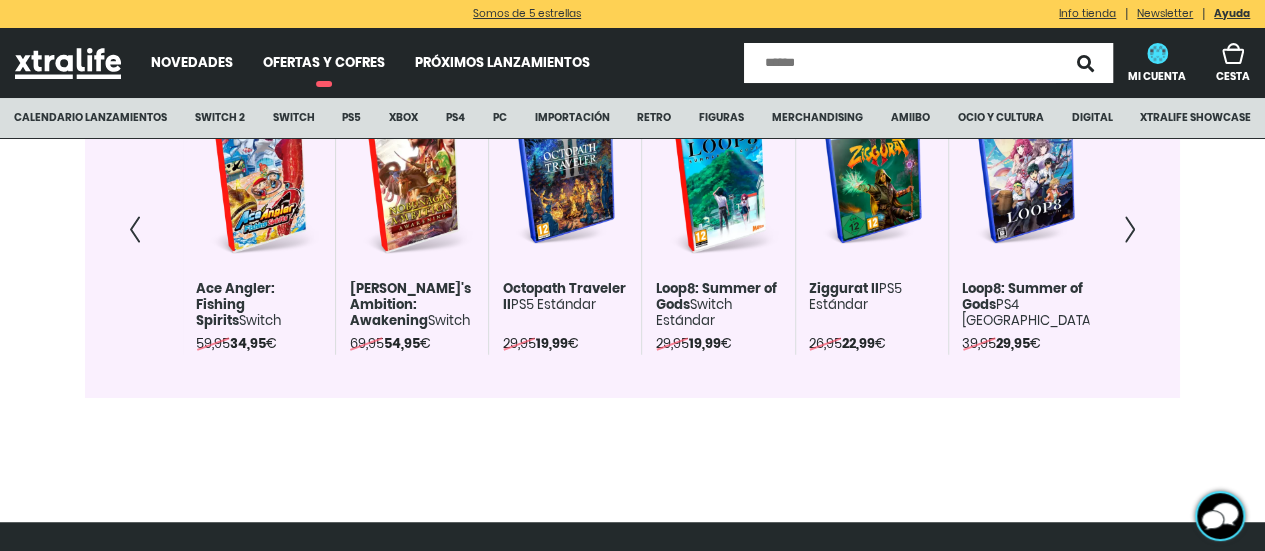 scroll, scrollTop: 0, scrollLeft: 914, axis: horizontal 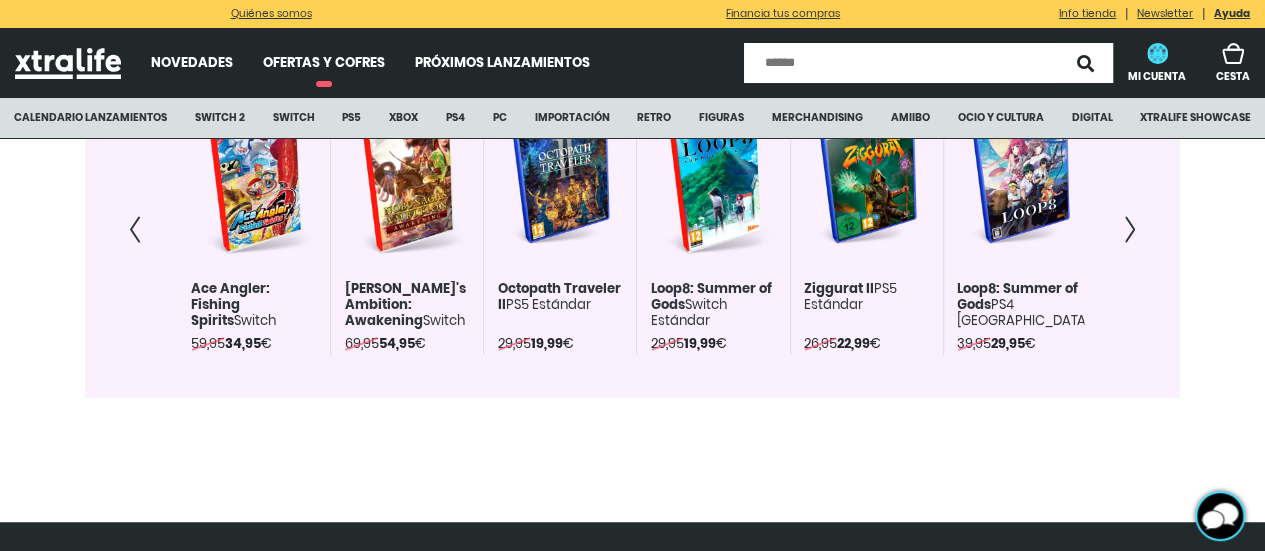 click 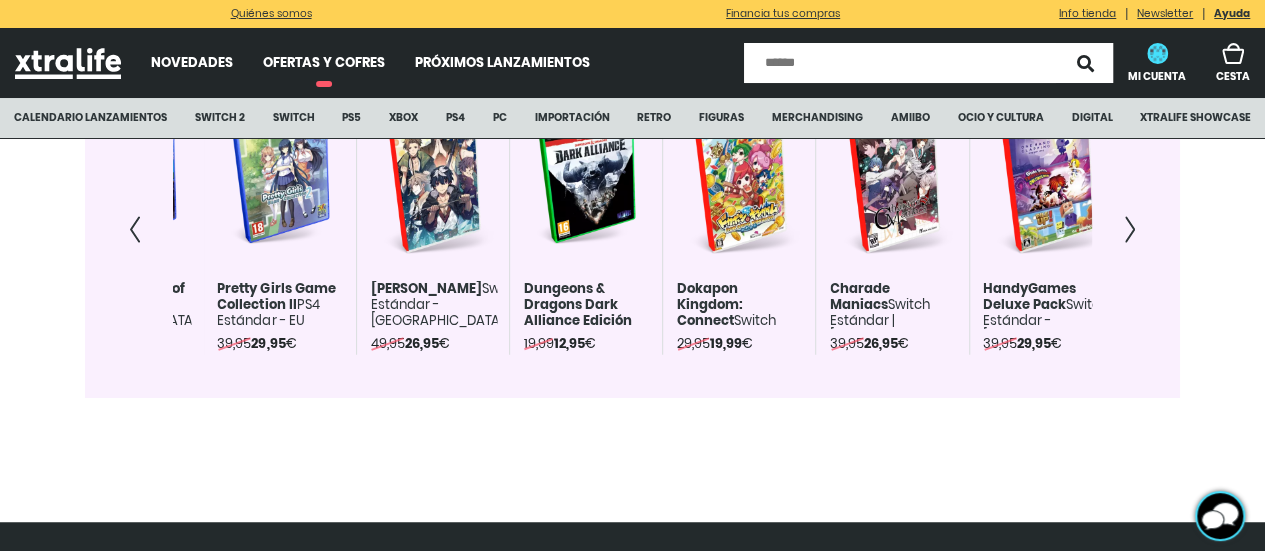 scroll, scrollTop: 0, scrollLeft: 1828, axis: horizontal 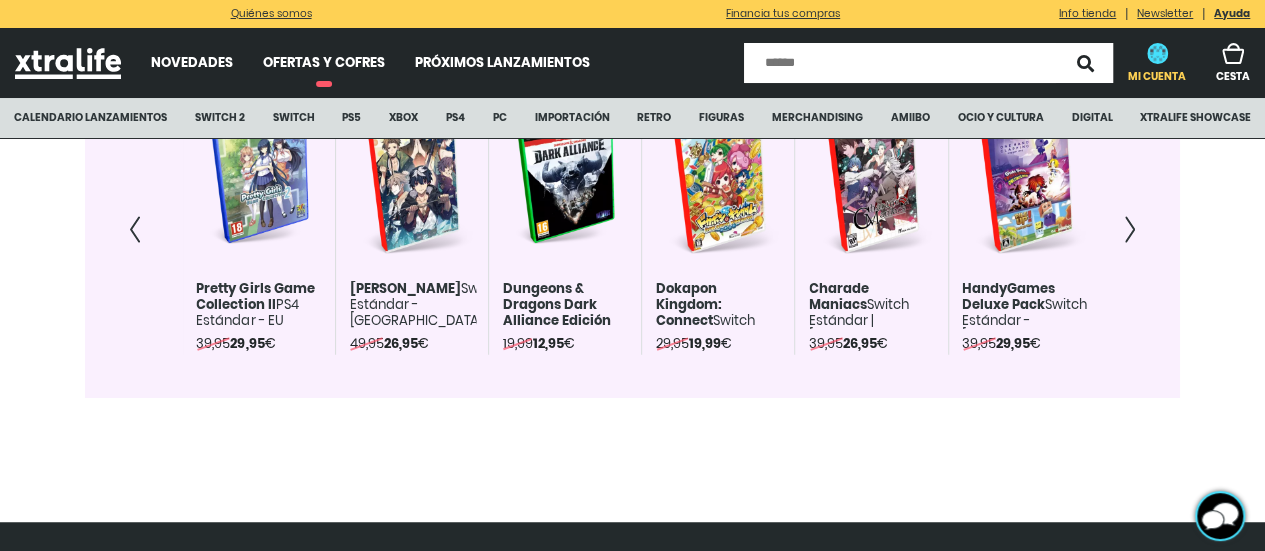 click on "Mi Cuenta" at bounding box center [1157, 63] 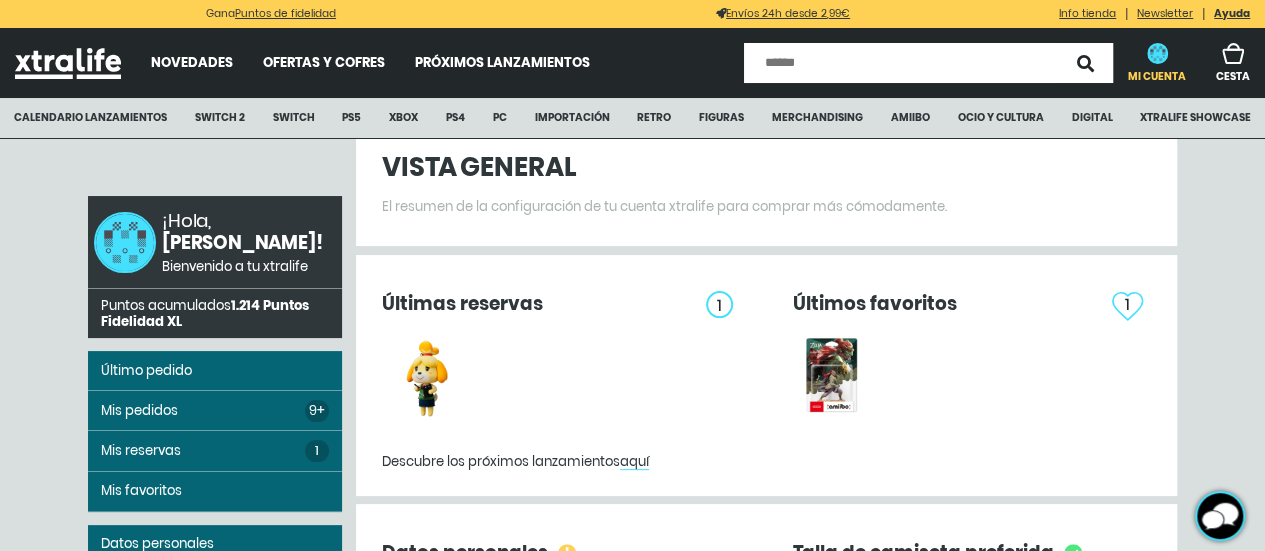 scroll, scrollTop: 100, scrollLeft: 0, axis: vertical 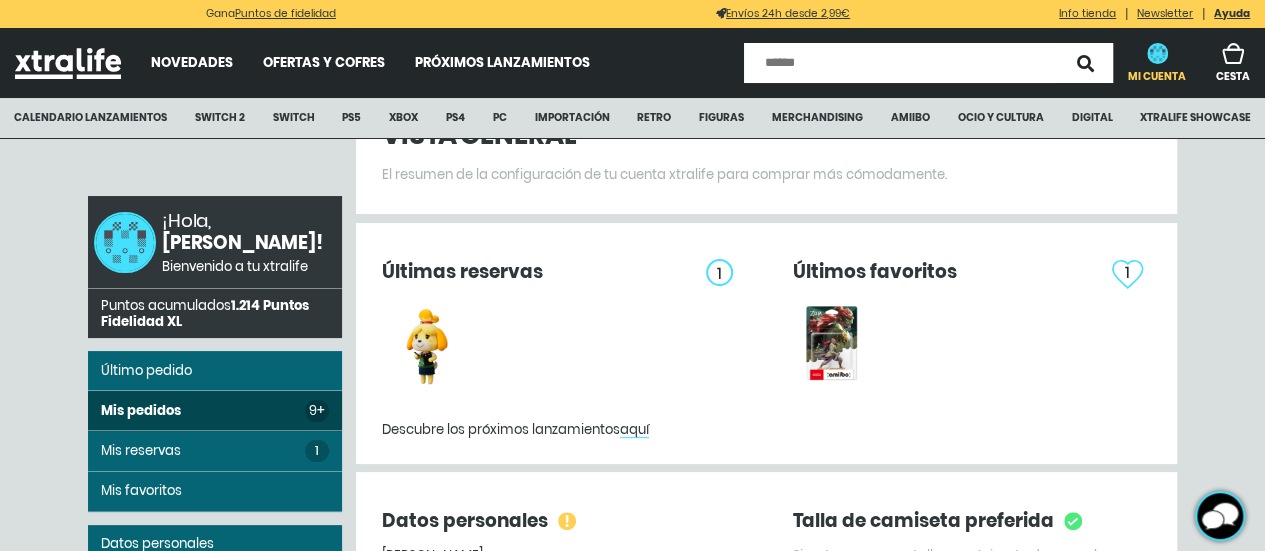 click on "Mis pedidos 9+" 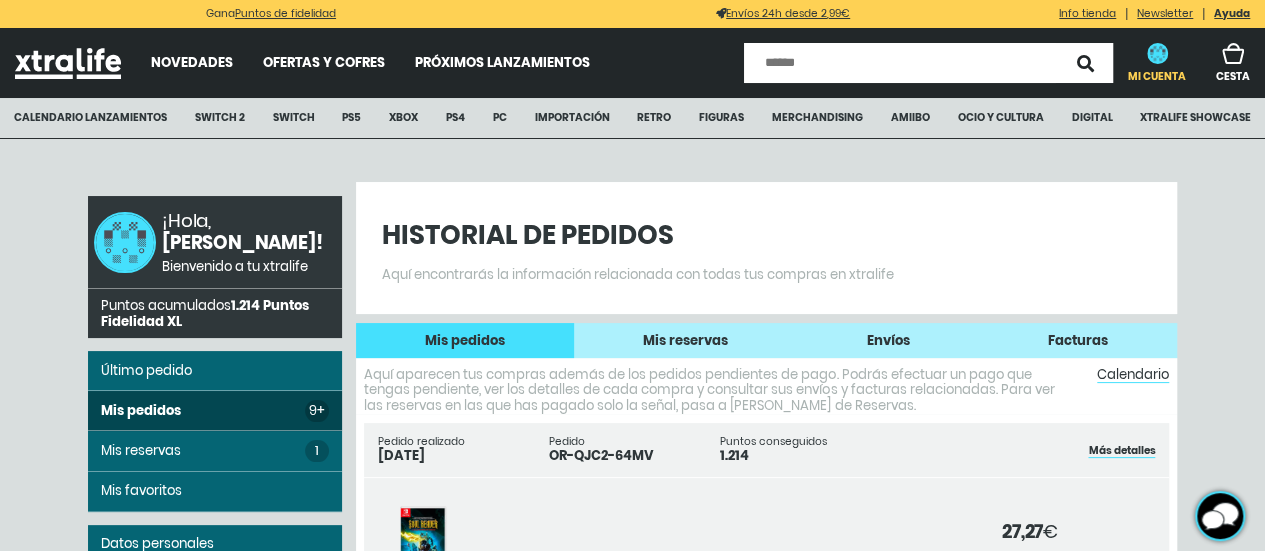 click on "Envíos" 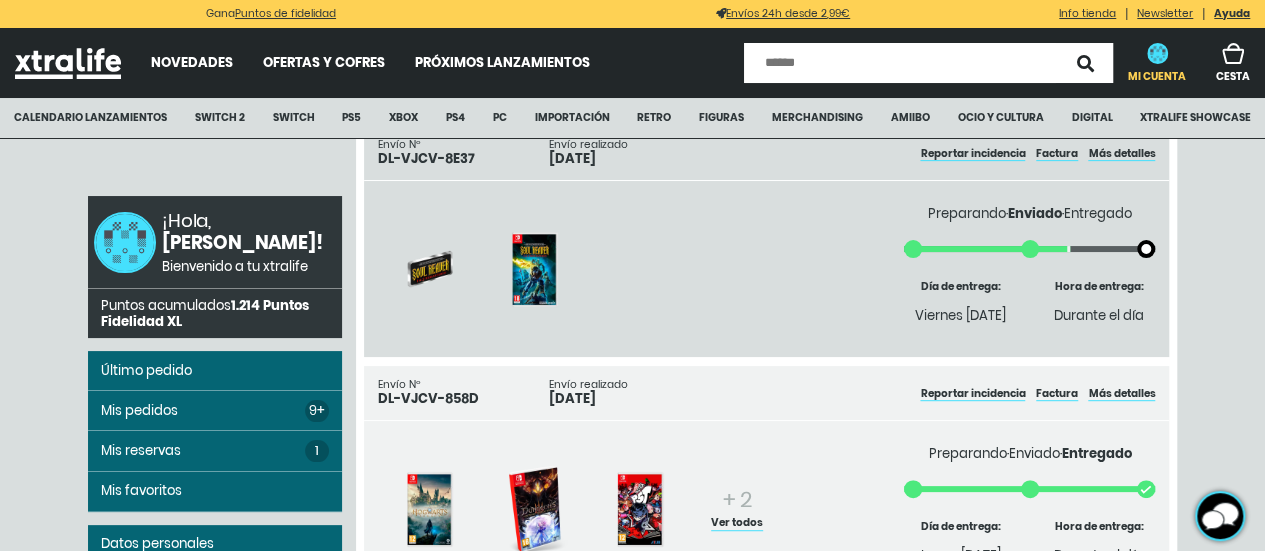scroll, scrollTop: 300, scrollLeft: 0, axis: vertical 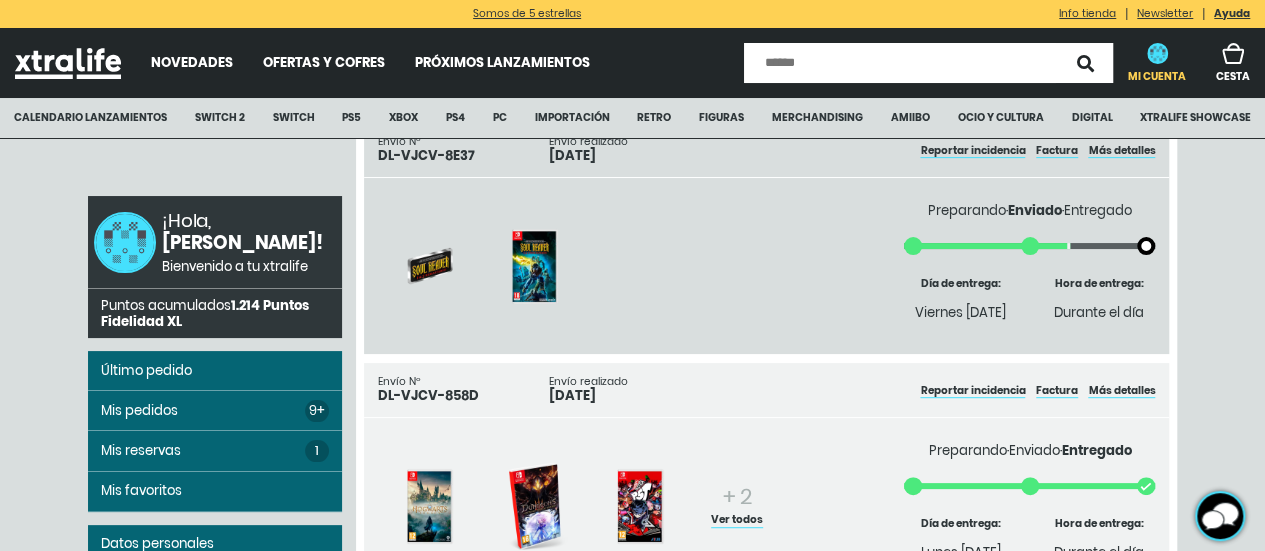click 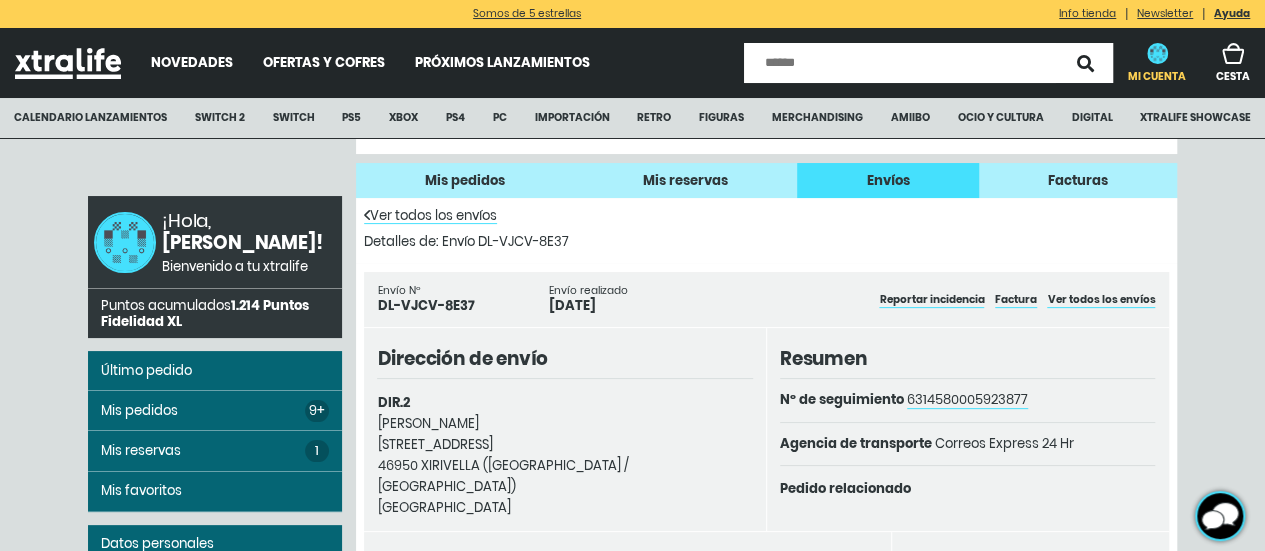 scroll, scrollTop: 300, scrollLeft: 0, axis: vertical 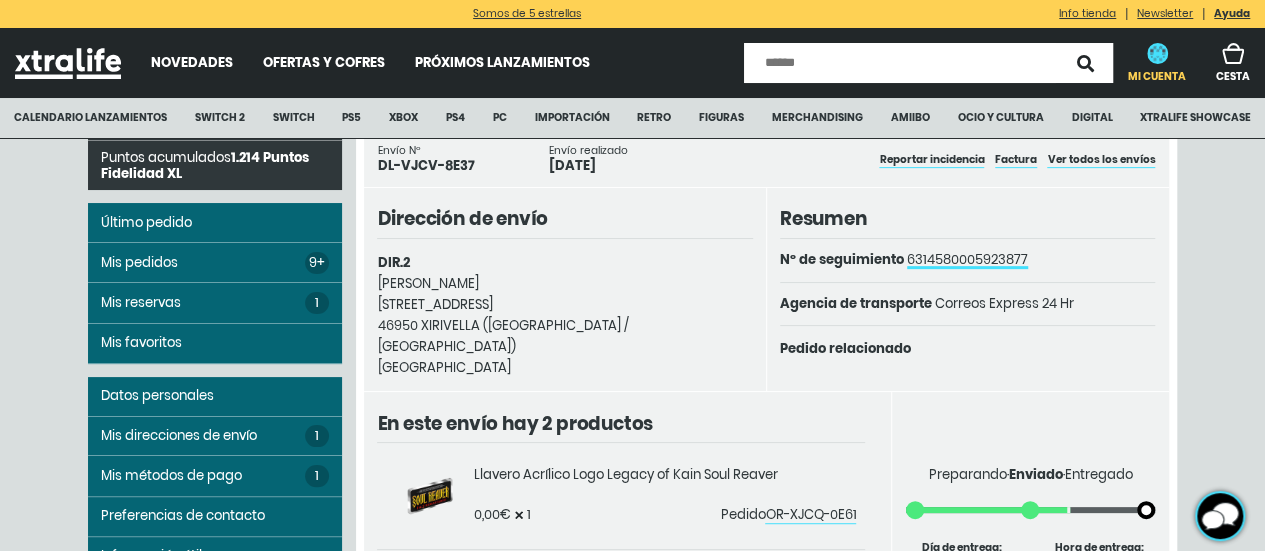click on "6314580005923877" 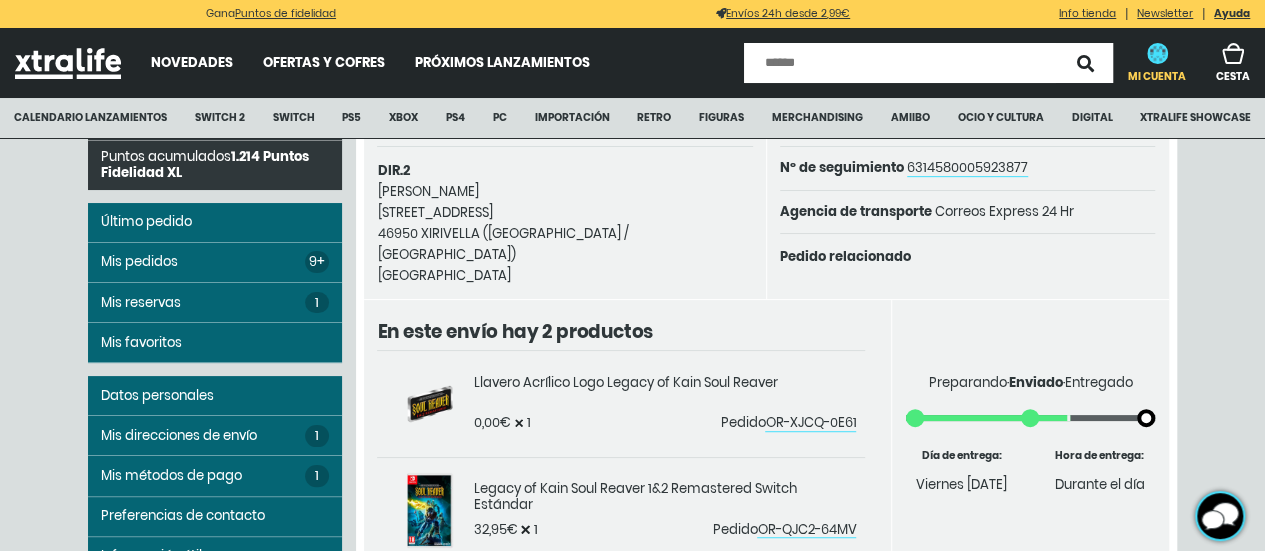 scroll, scrollTop: 500, scrollLeft: 0, axis: vertical 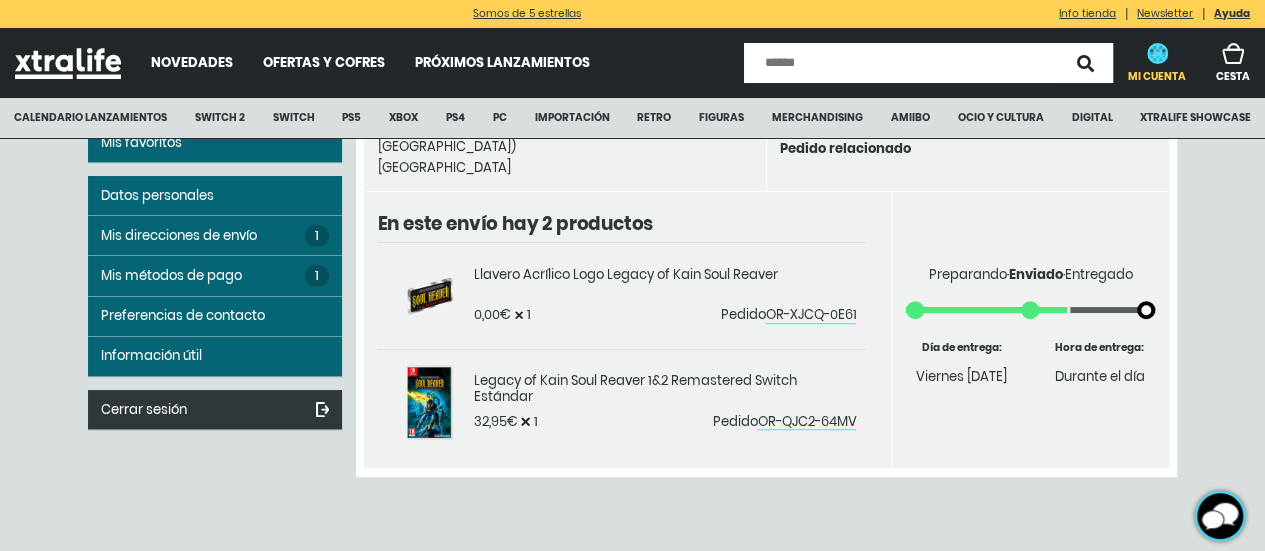 click 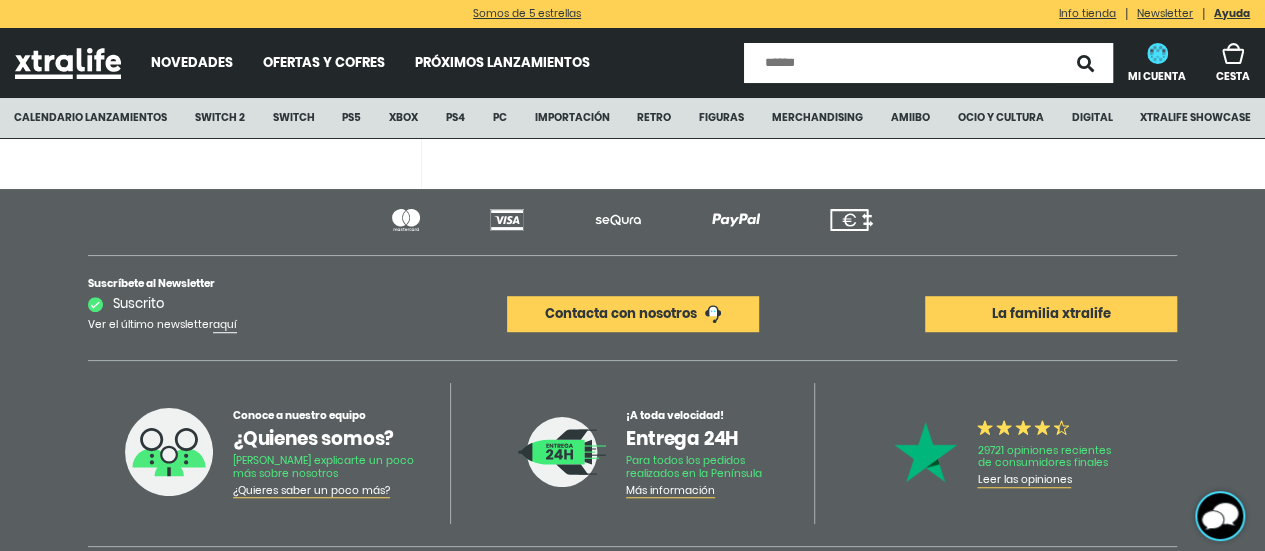 scroll, scrollTop: 0, scrollLeft: 0, axis: both 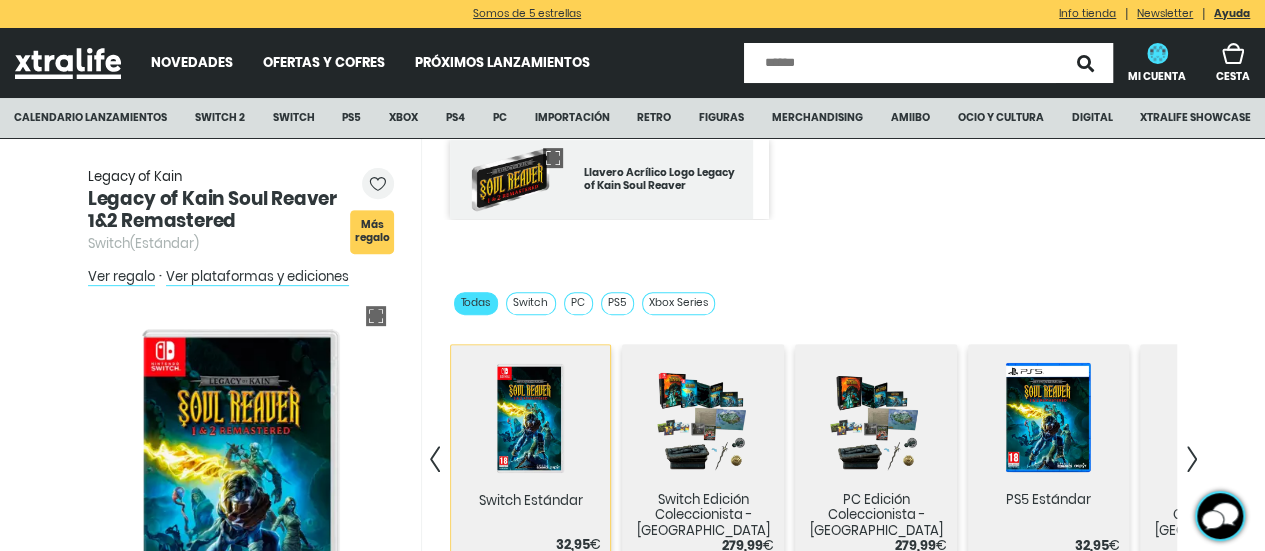 click 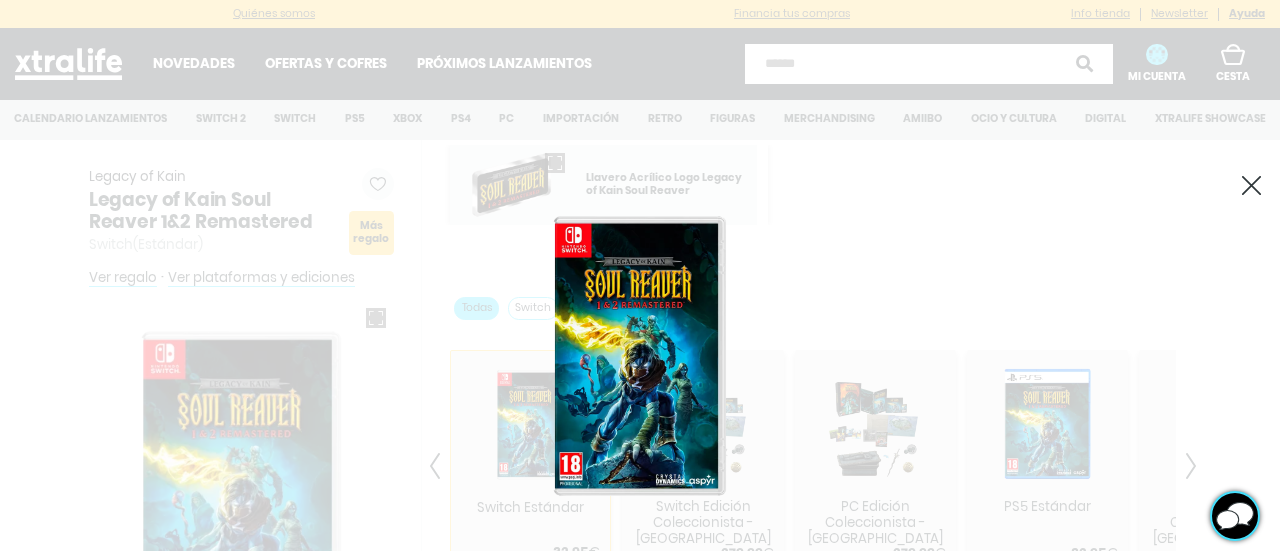 click 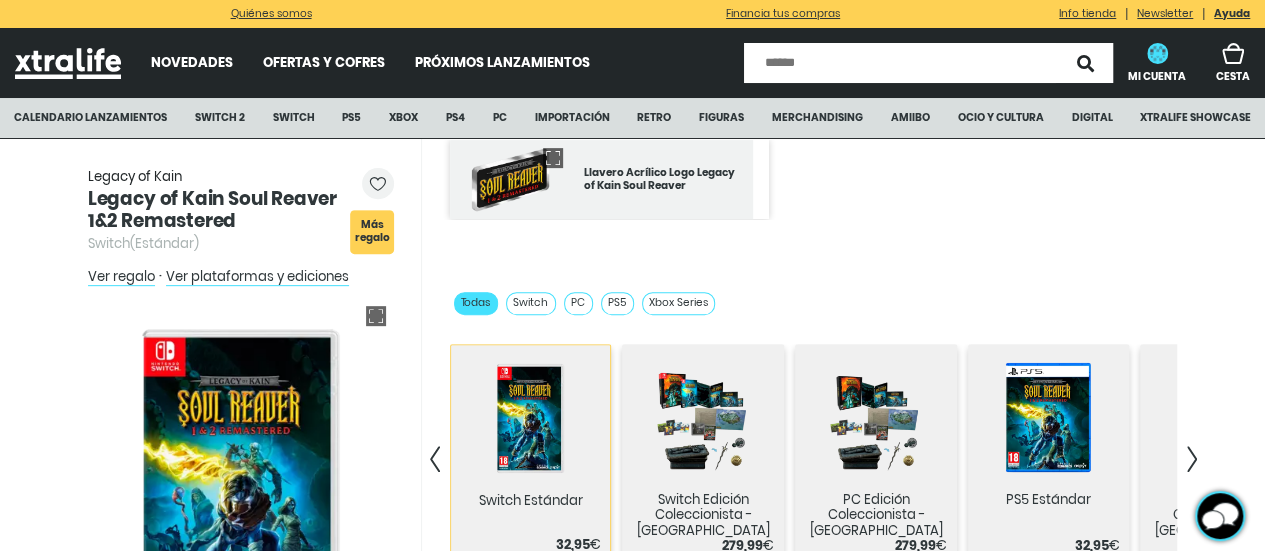 scroll, scrollTop: 0, scrollLeft: 0, axis: both 